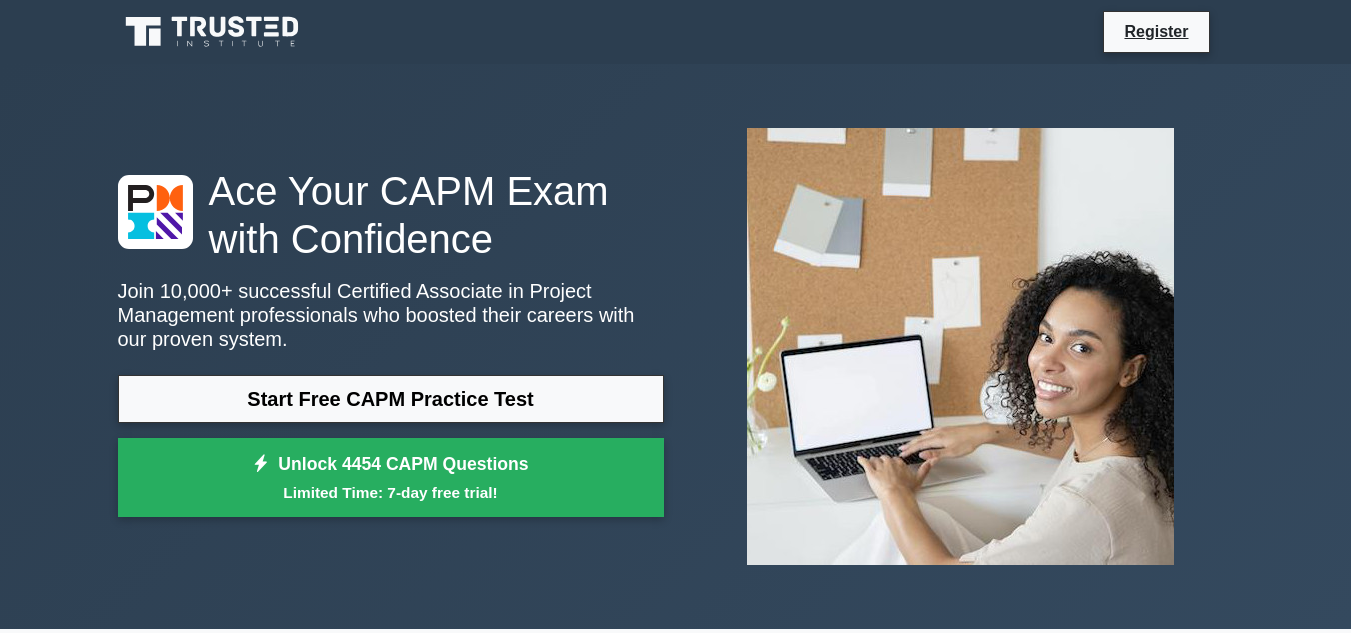 scroll, scrollTop: 0, scrollLeft: 0, axis: both 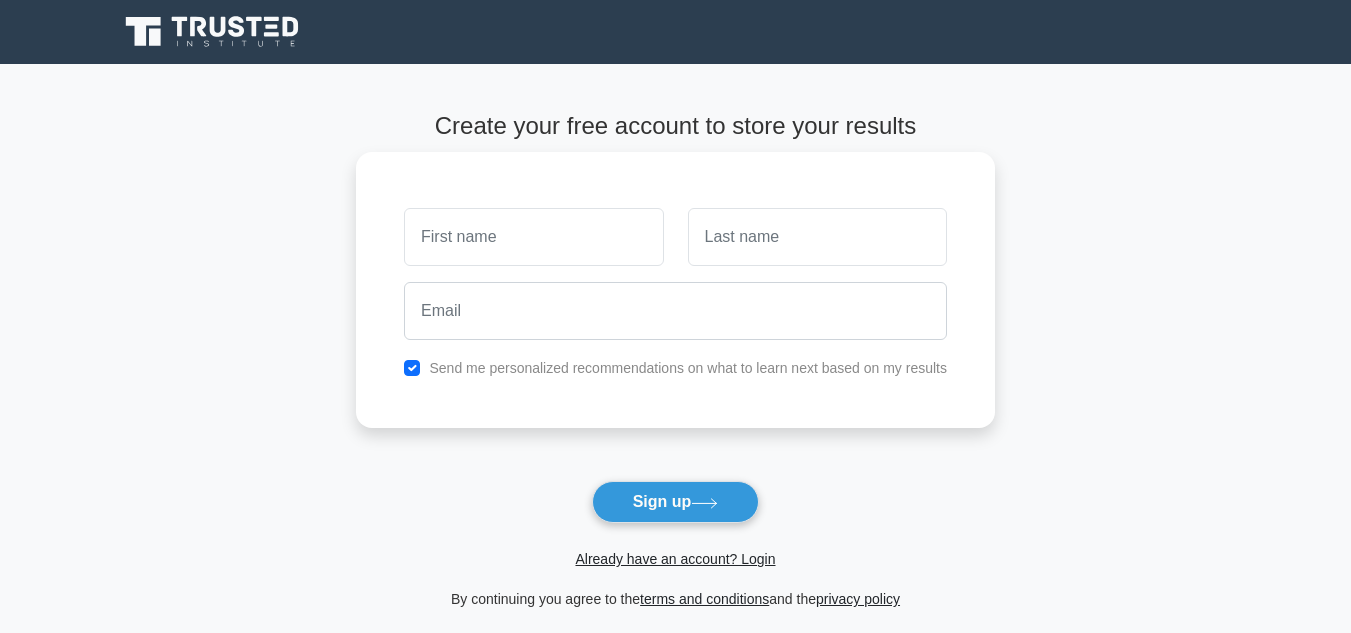click at bounding box center (533, 237) 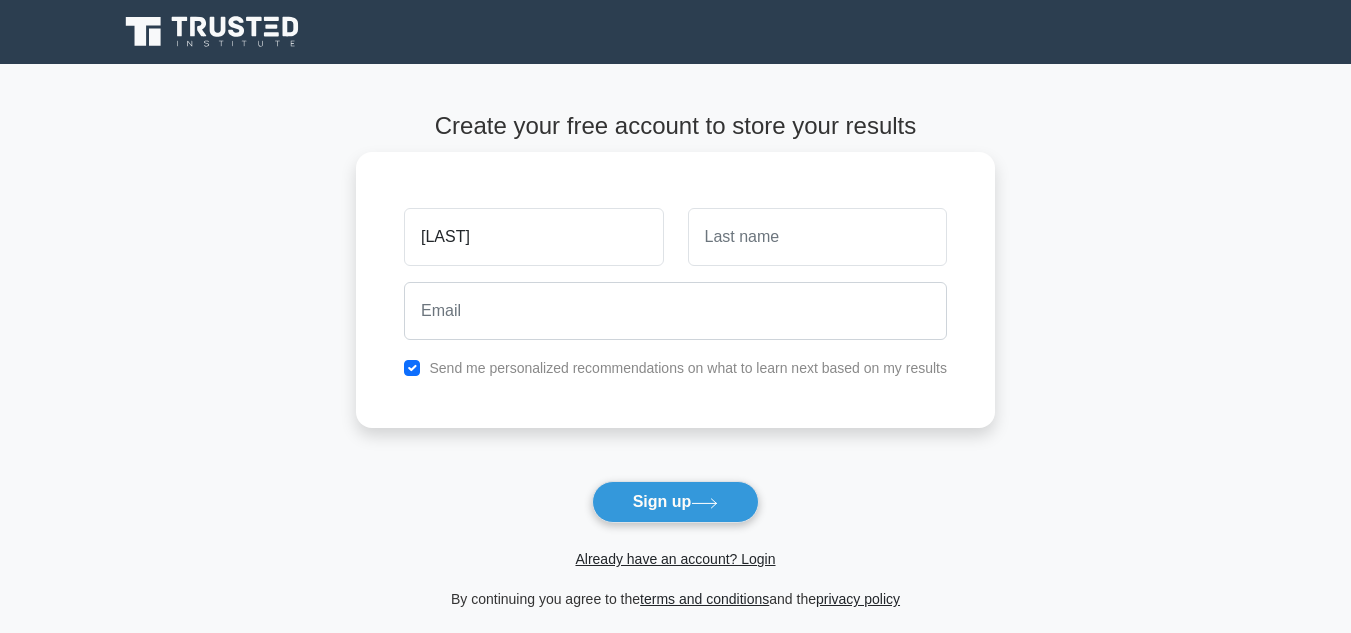 scroll, scrollTop: 0, scrollLeft: 0, axis: both 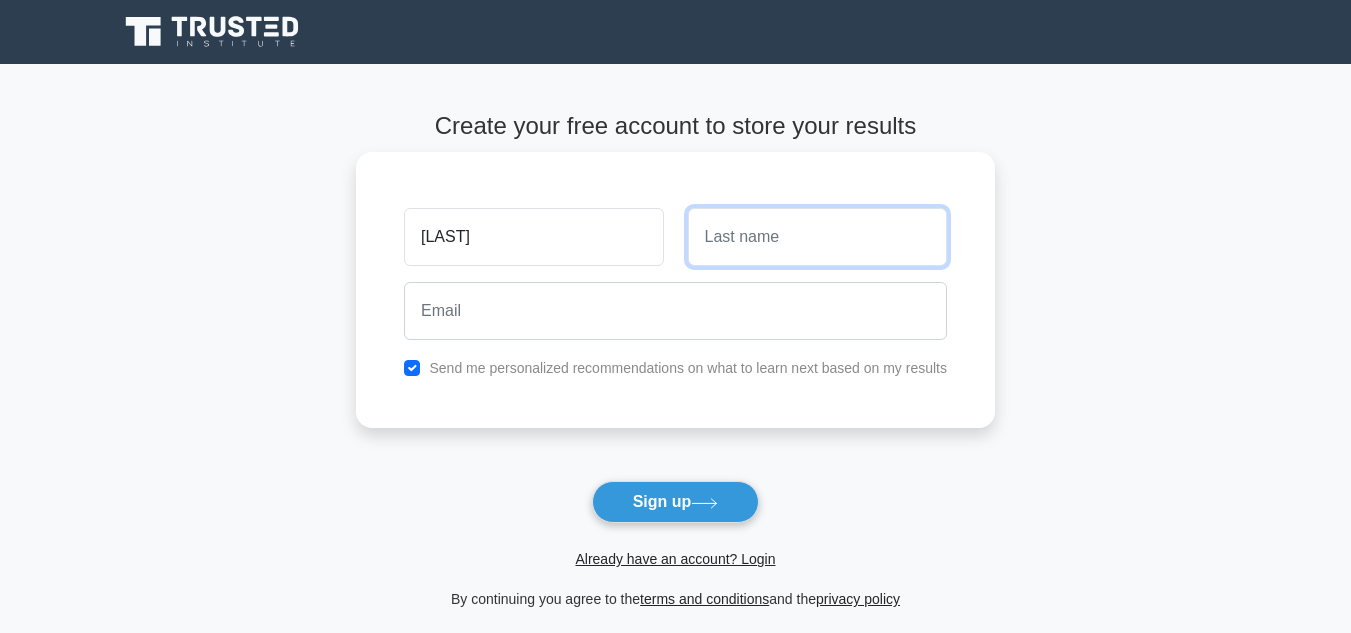 click at bounding box center (817, 237) 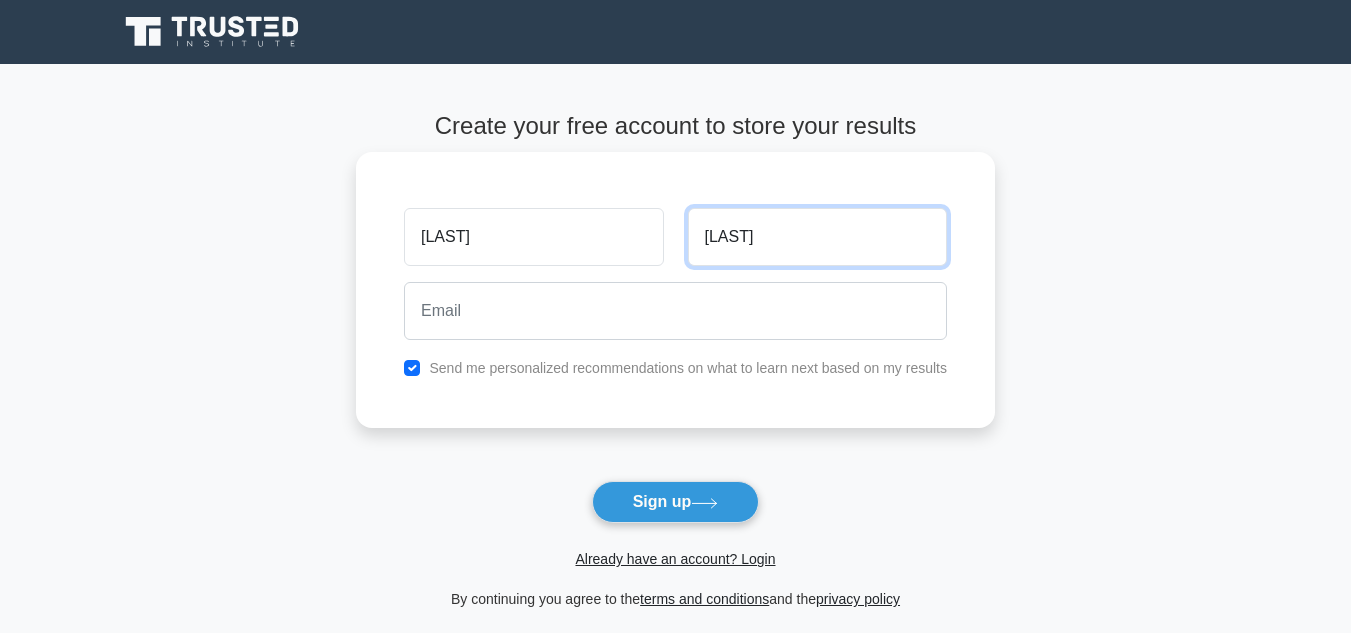 type on "kiambi" 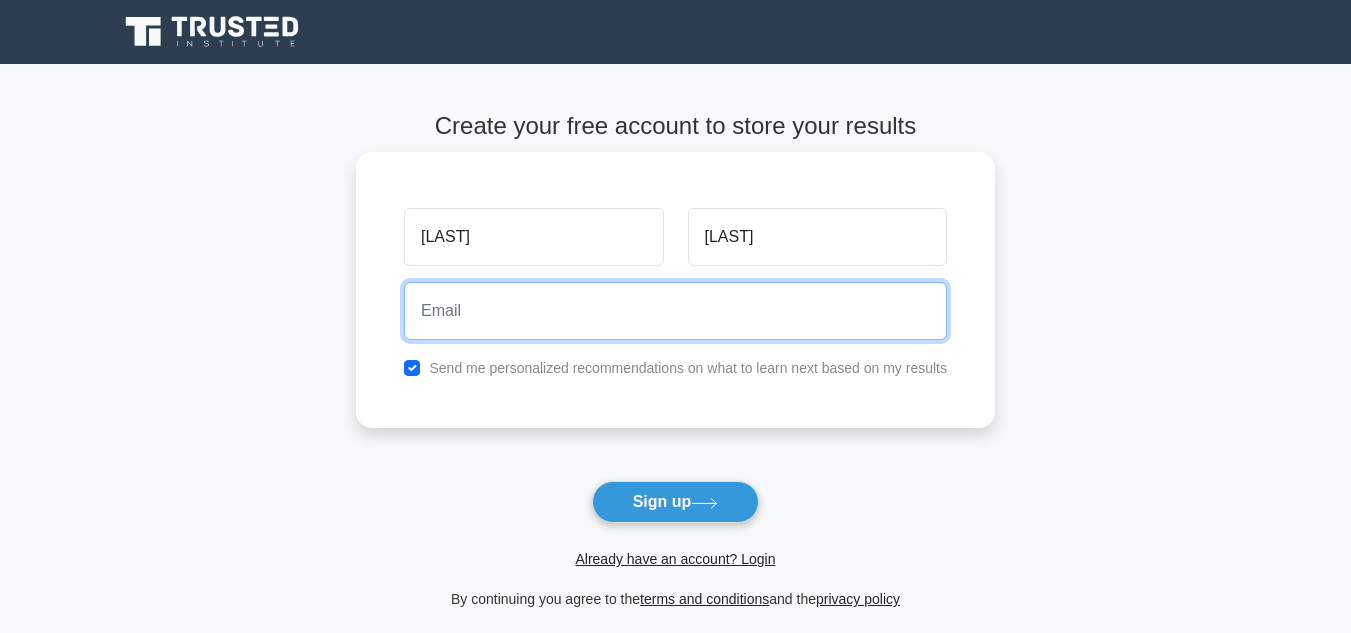 click at bounding box center (675, 311) 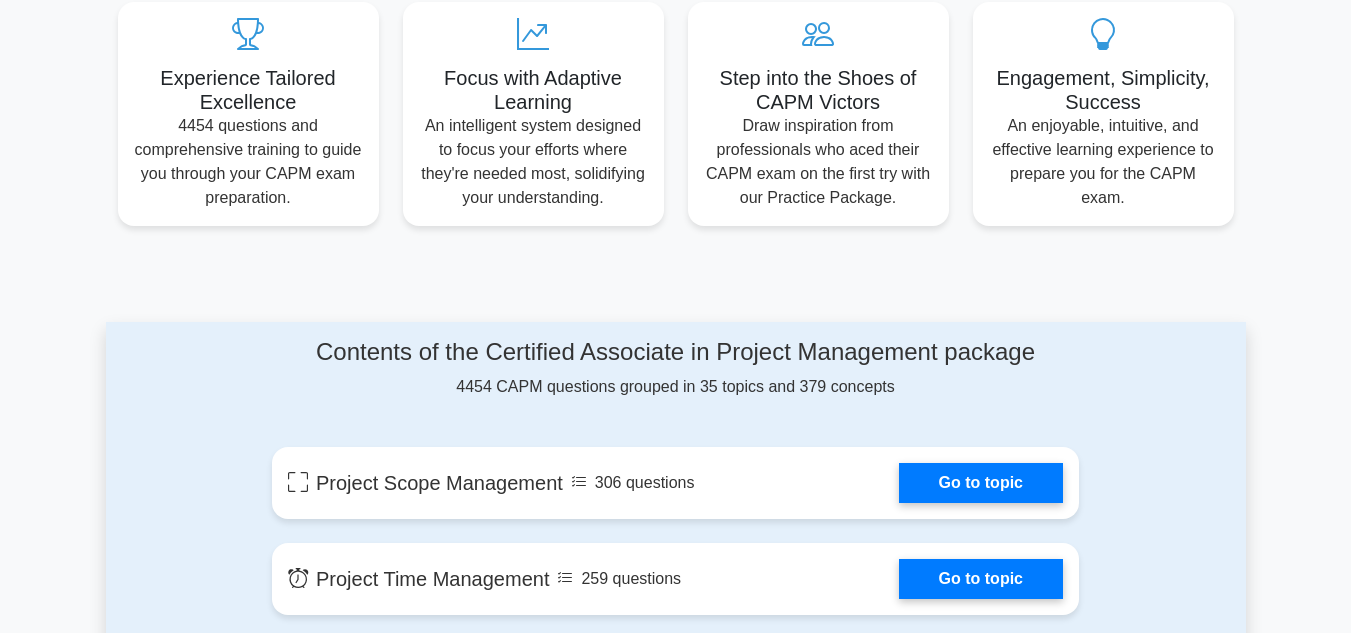 scroll, scrollTop: 760, scrollLeft: 0, axis: vertical 